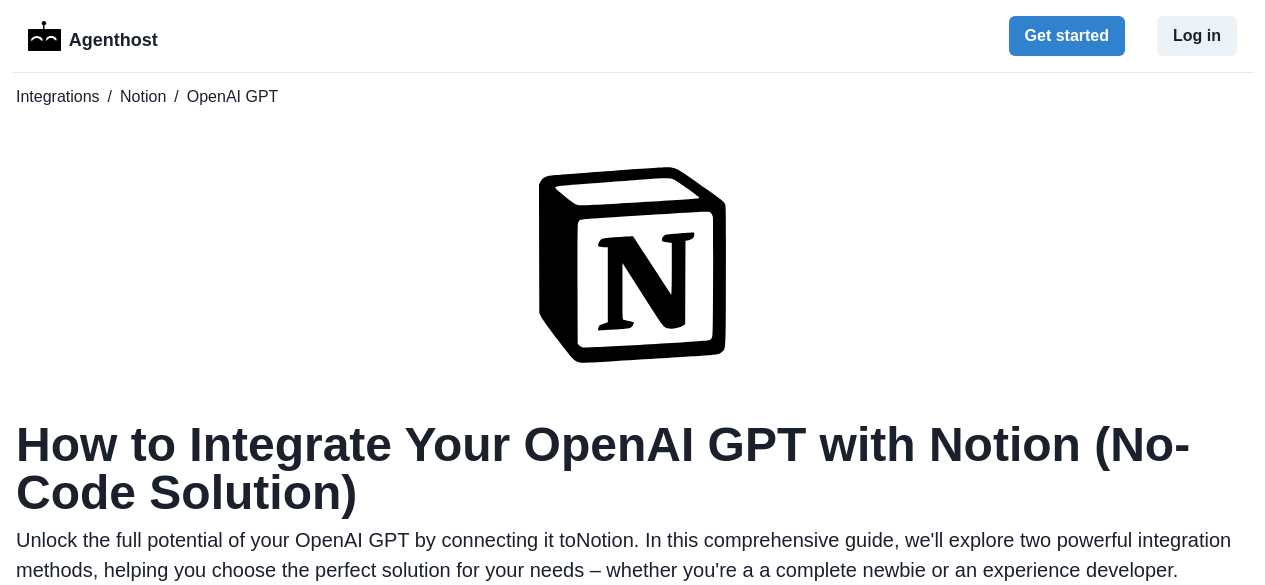 scroll, scrollTop: 2525, scrollLeft: 0, axis: vertical 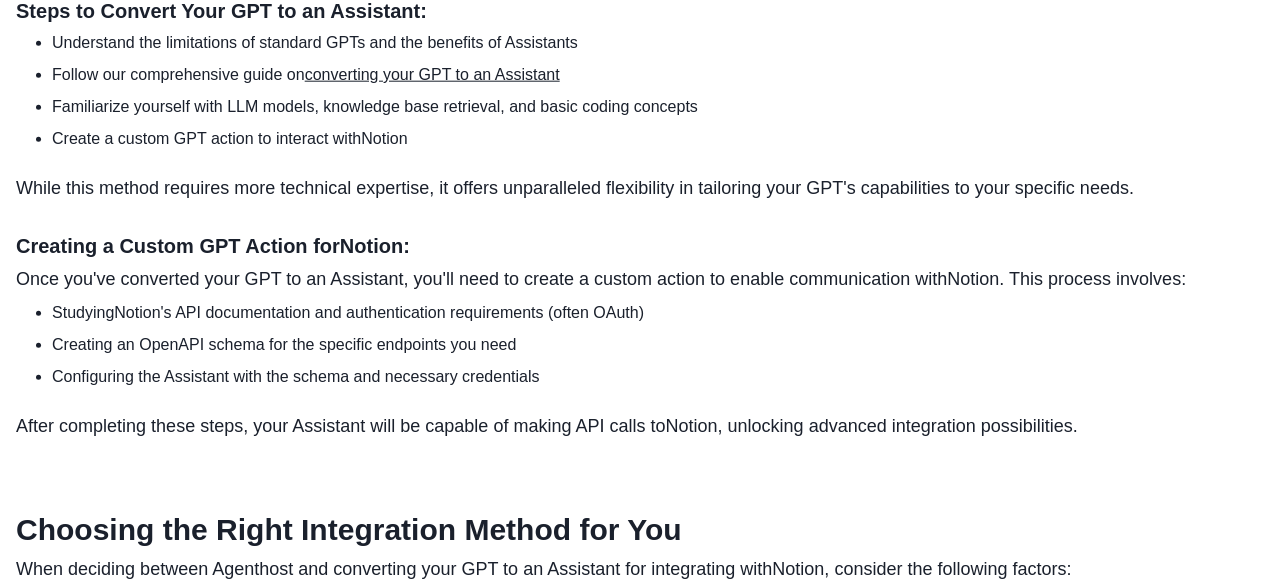 click on "Creating an OpenAPI schema for the specific endpoints you need" at bounding box center [650, 345] 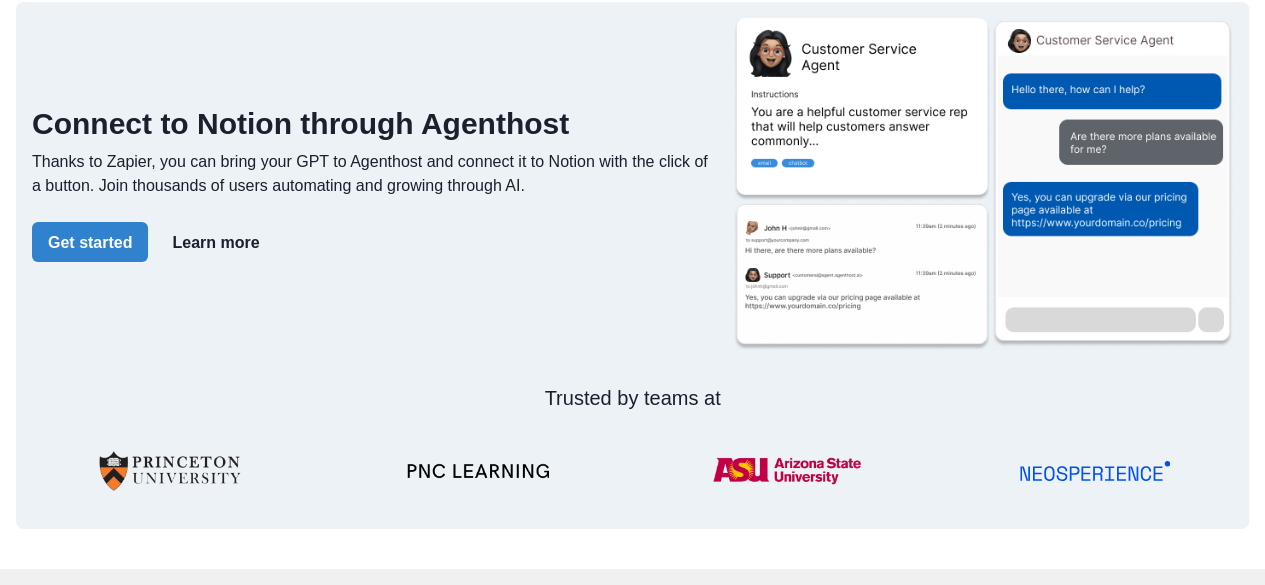 scroll, scrollTop: 3326, scrollLeft: 0, axis: vertical 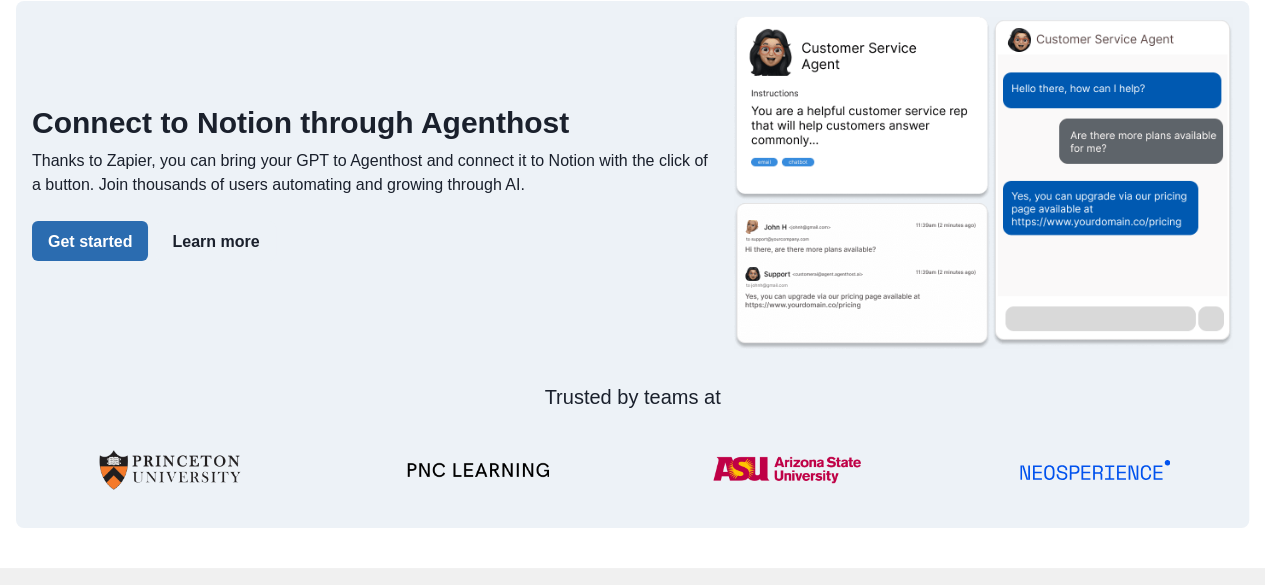 click on "Get started" at bounding box center [90, 241] 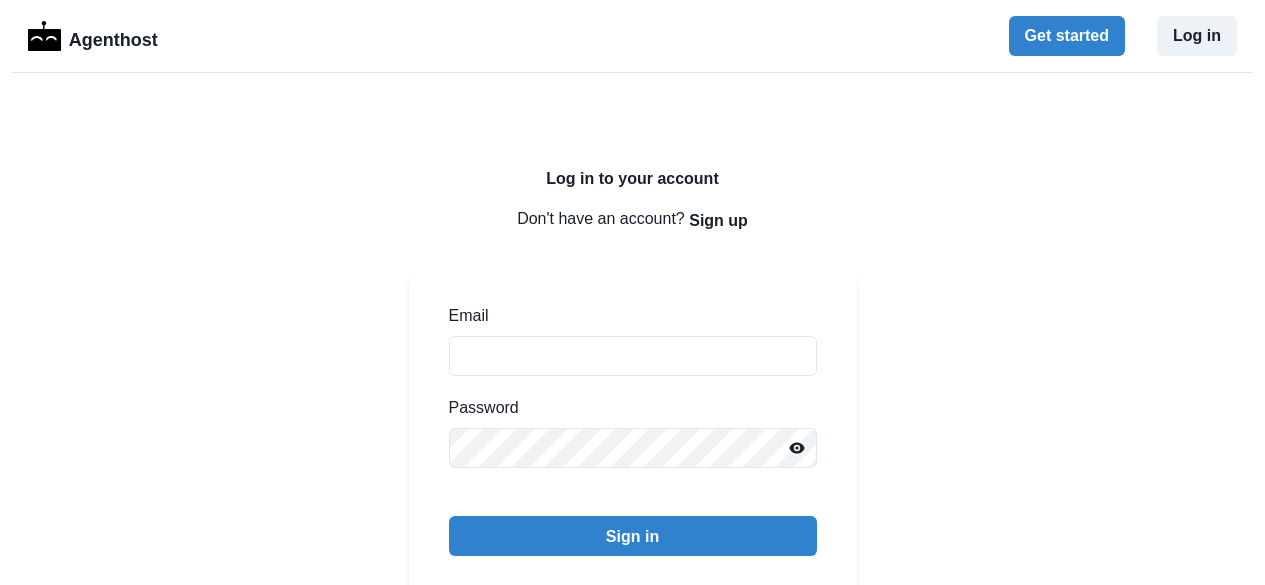 scroll, scrollTop: 0, scrollLeft: 0, axis: both 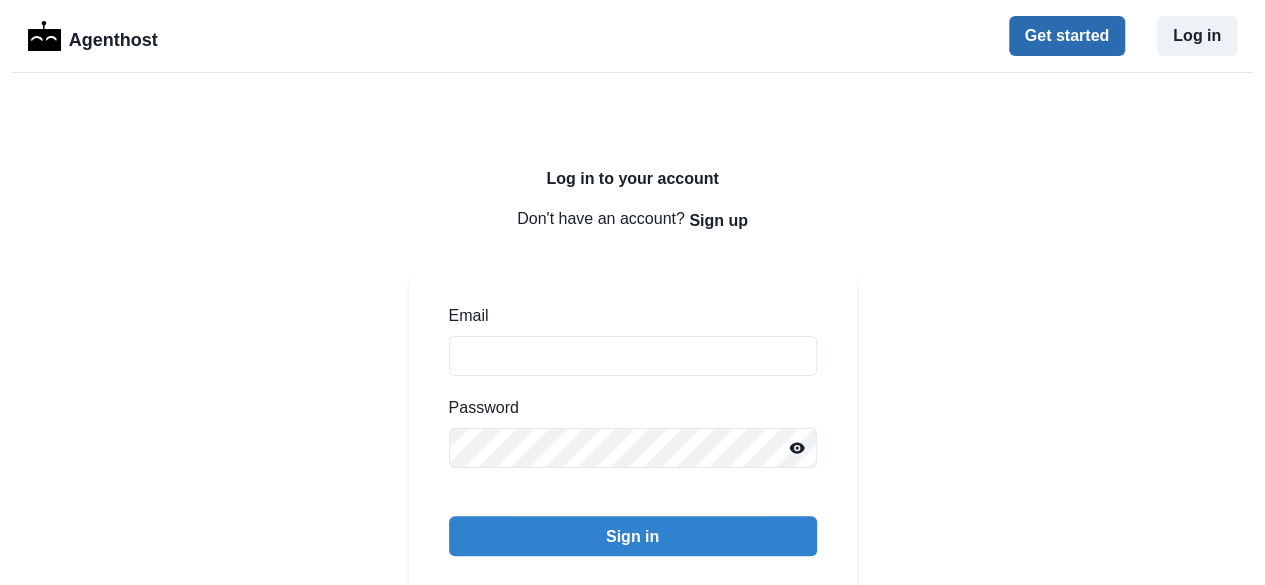 click on "Get started" at bounding box center (1067, 36) 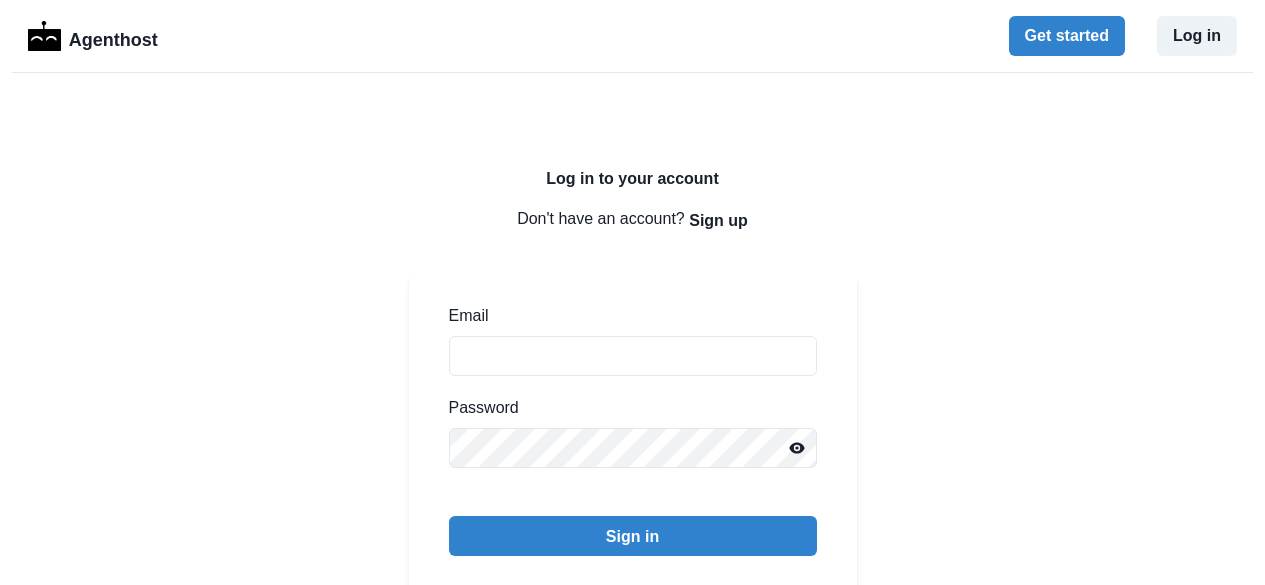 scroll, scrollTop: 0, scrollLeft: 0, axis: both 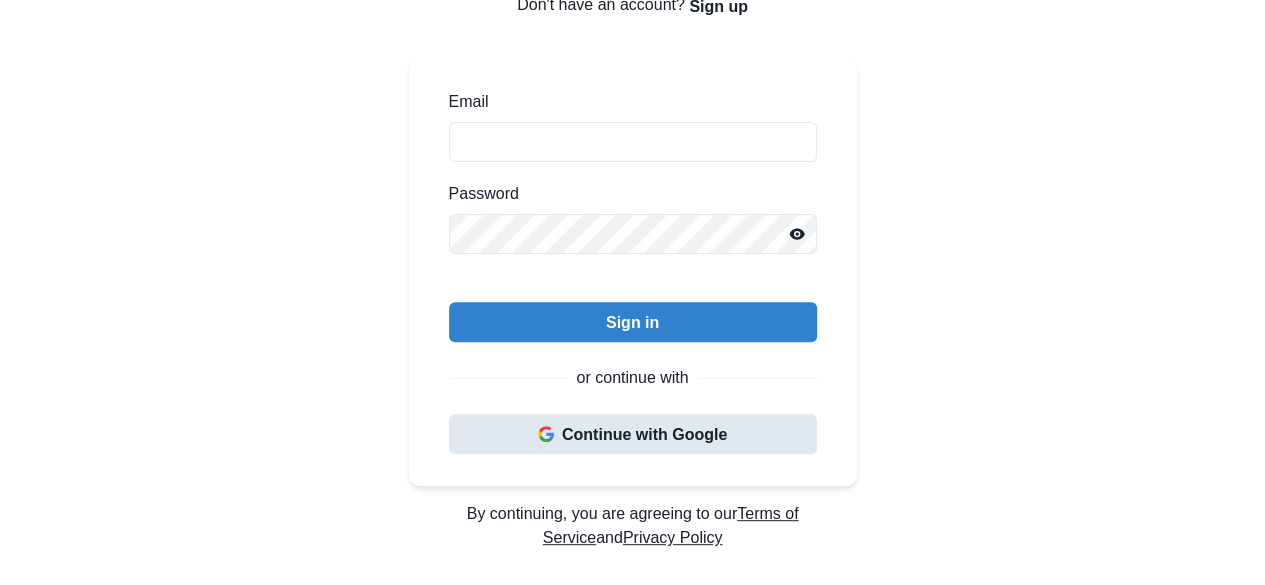 click on "Continue with Google" at bounding box center (633, 434) 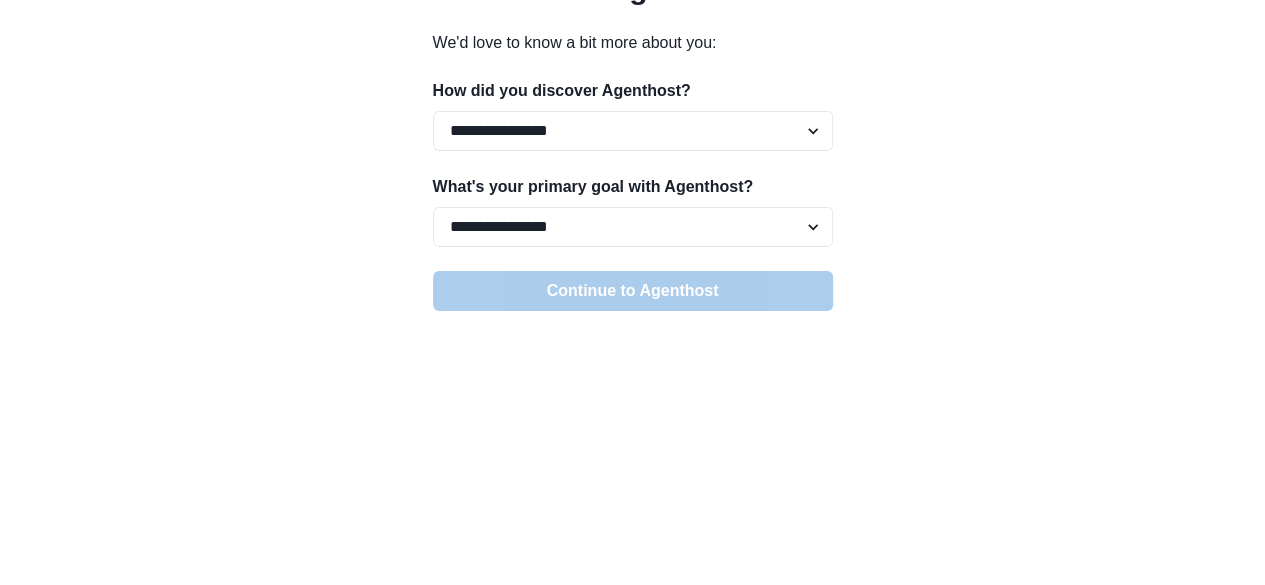 scroll, scrollTop: 0, scrollLeft: 0, axis: both 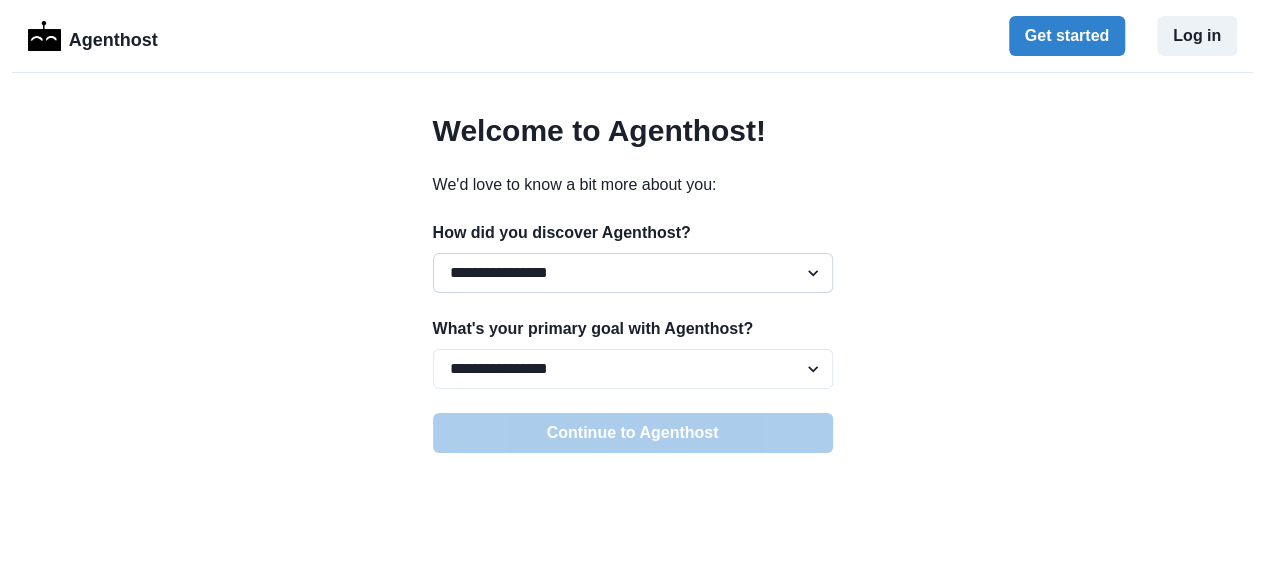 click on "**********" at bounding box center (633, 273) 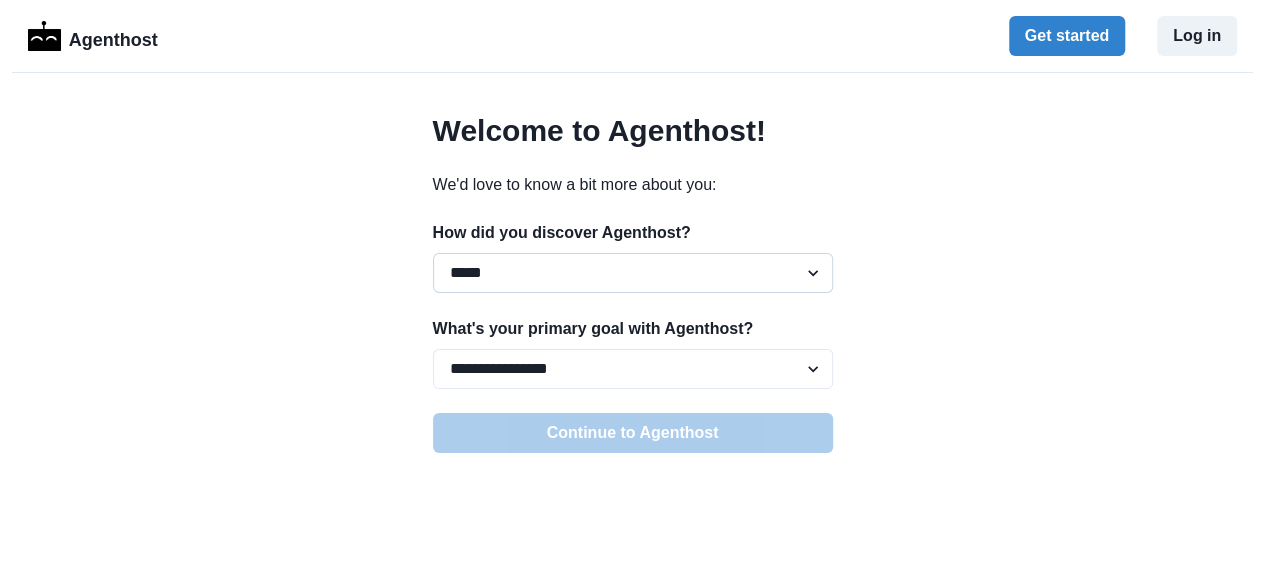 click on "**********" at bounding box center (633, 273) 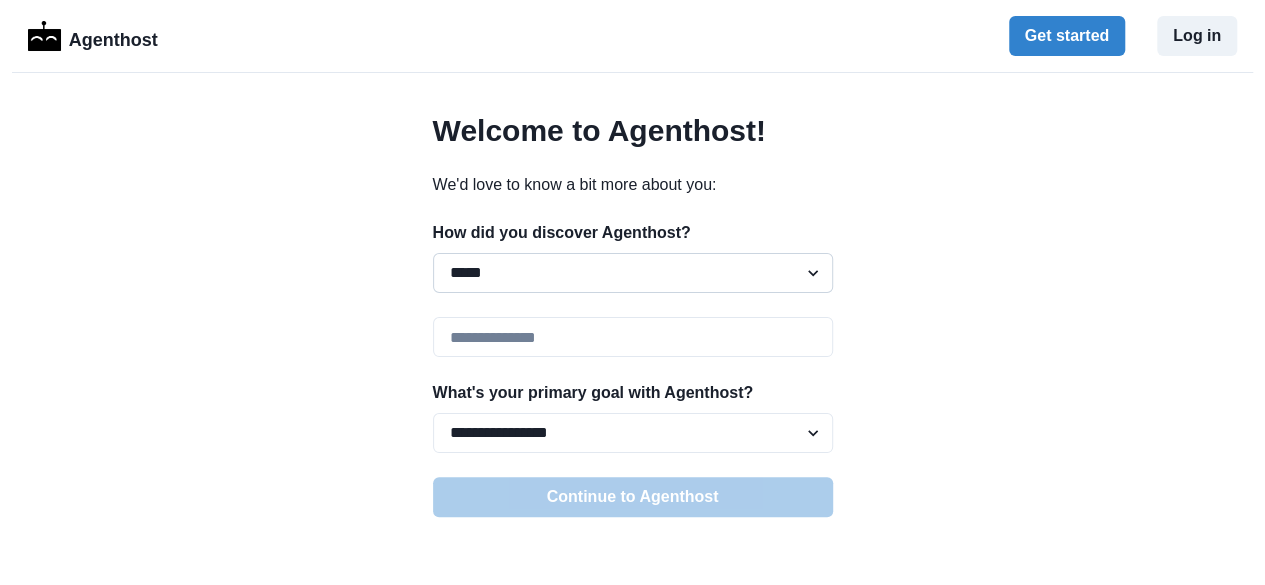 click on "**********" at bounding box center [633, 273] 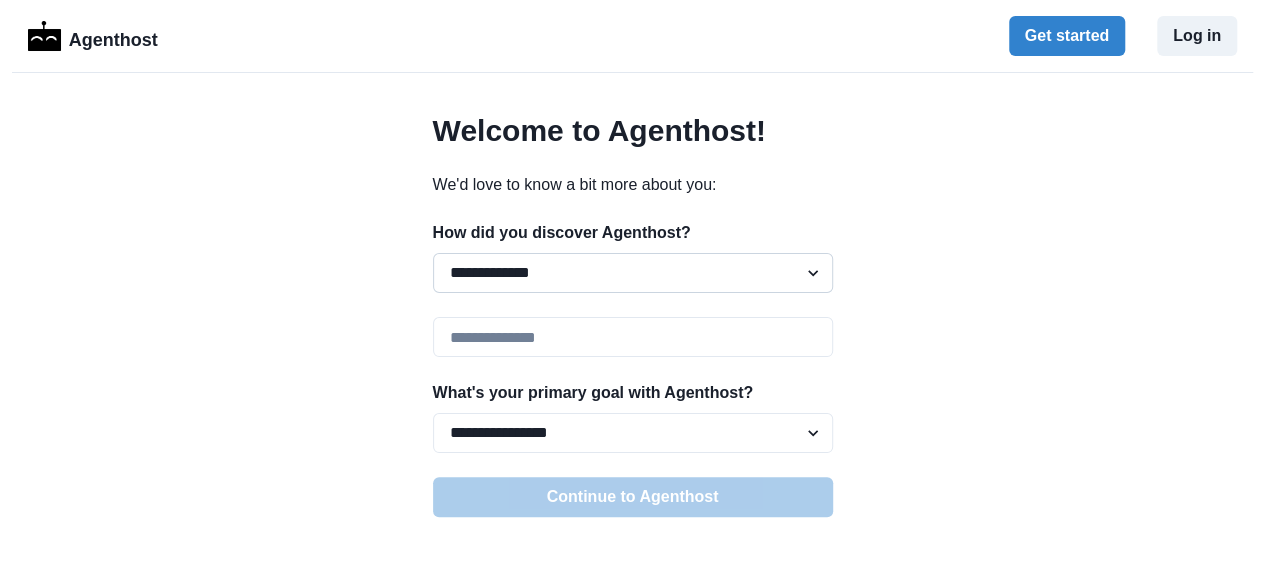 click on "**********" at bounding box center [633, 273] 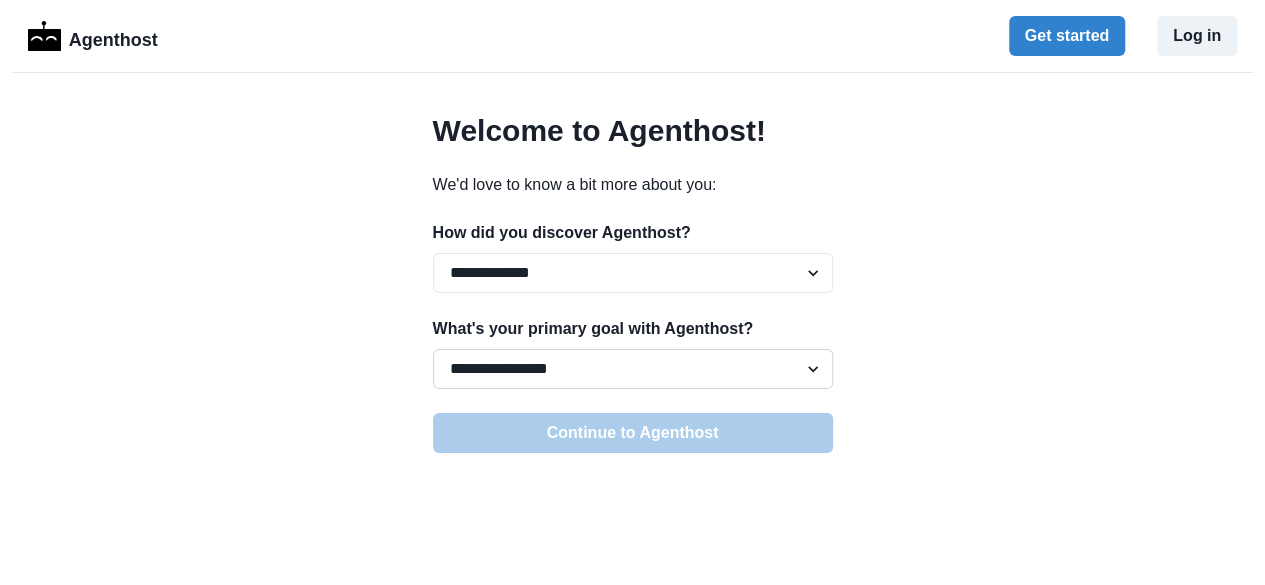 click on "**********" at bounding box center [633, 369] 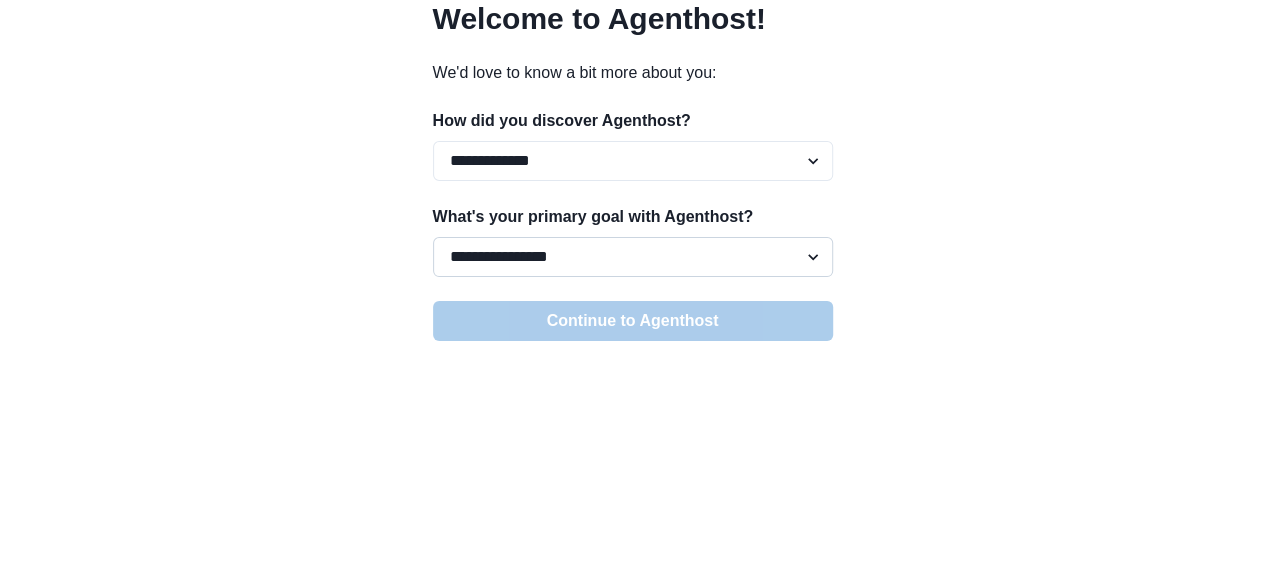scroll, scrollTop: 113, scrollLeft: 0, axis: vertical 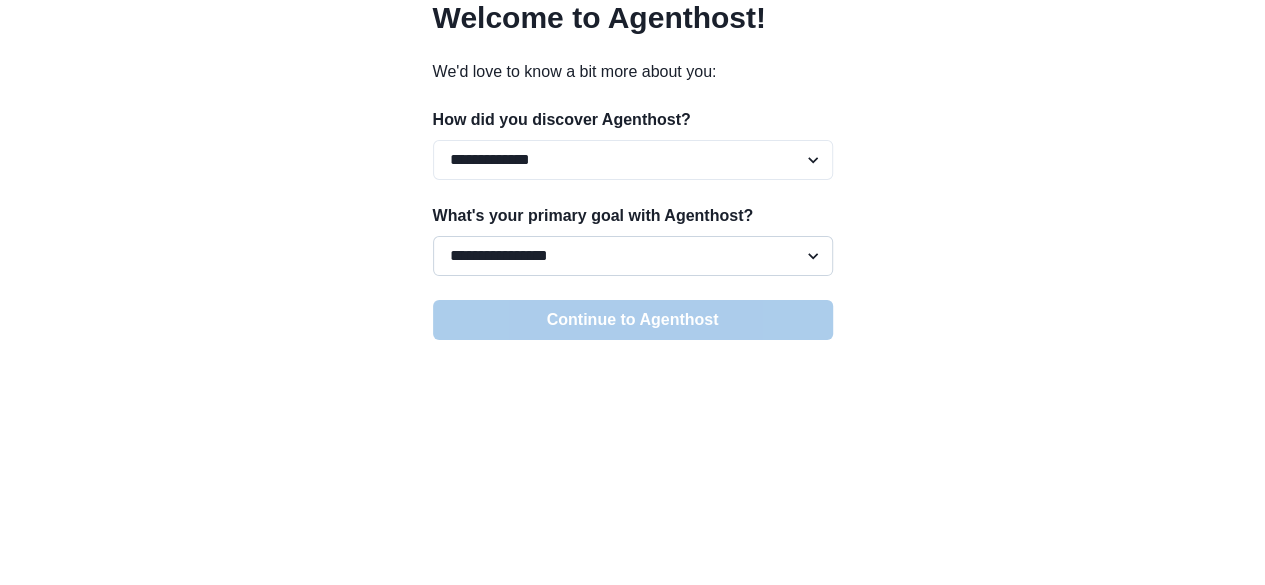 click on "**********" at bounding box center [633, 256] 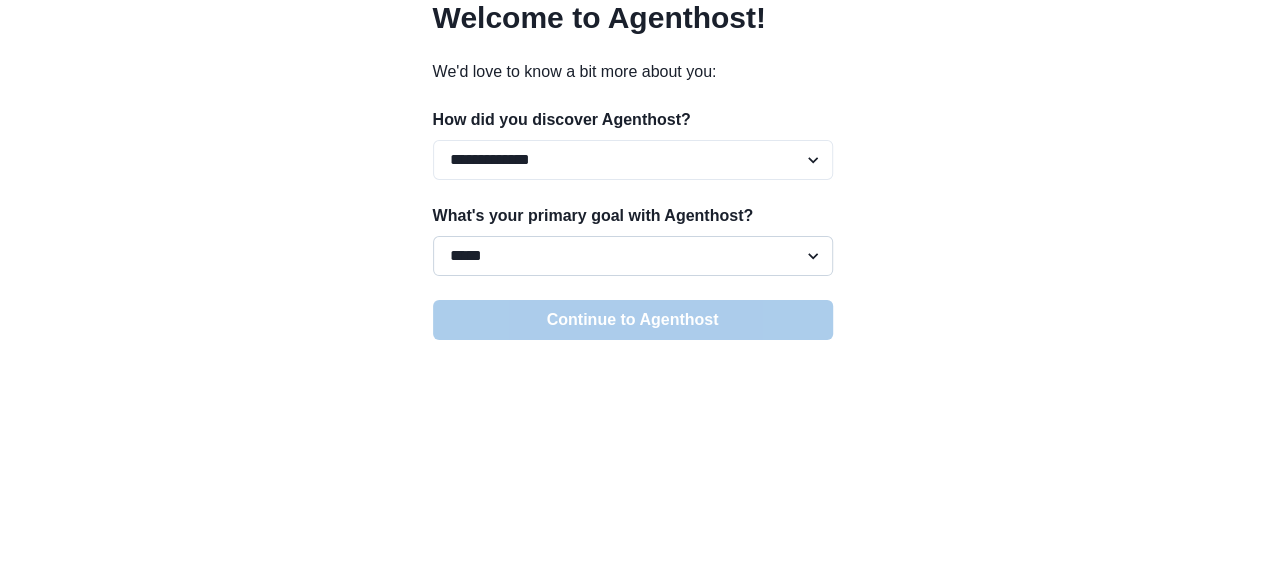 click on "**********" at bounding box center [633, 256] 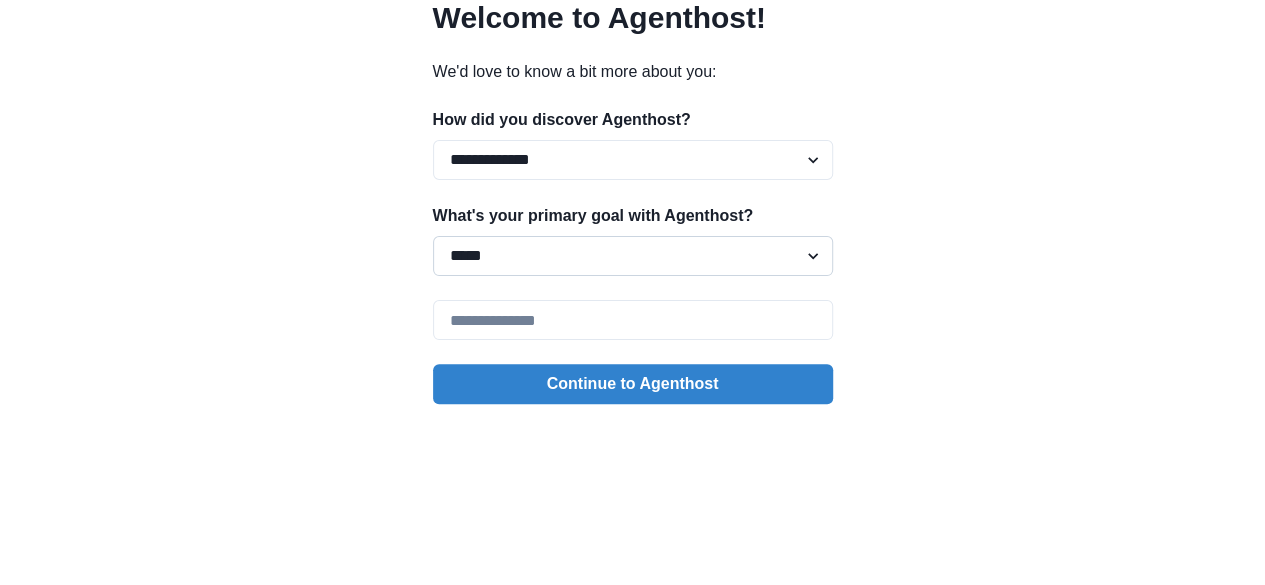 click on "**********" at bounding box center (633, 256) 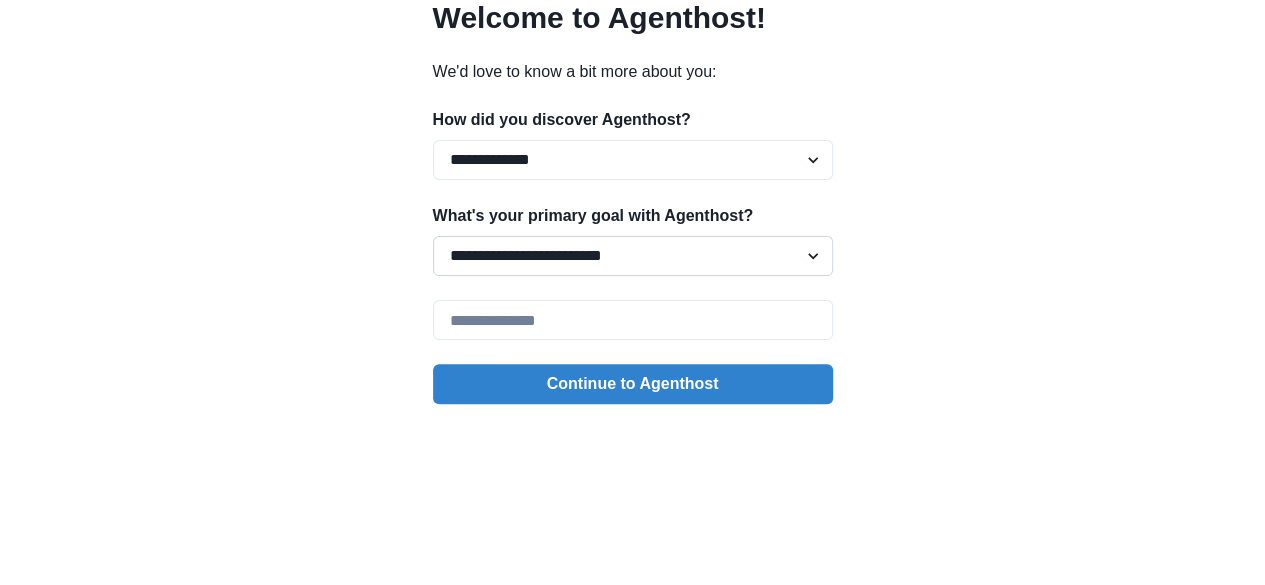 click on "**********" at bounding box center (633, 256) 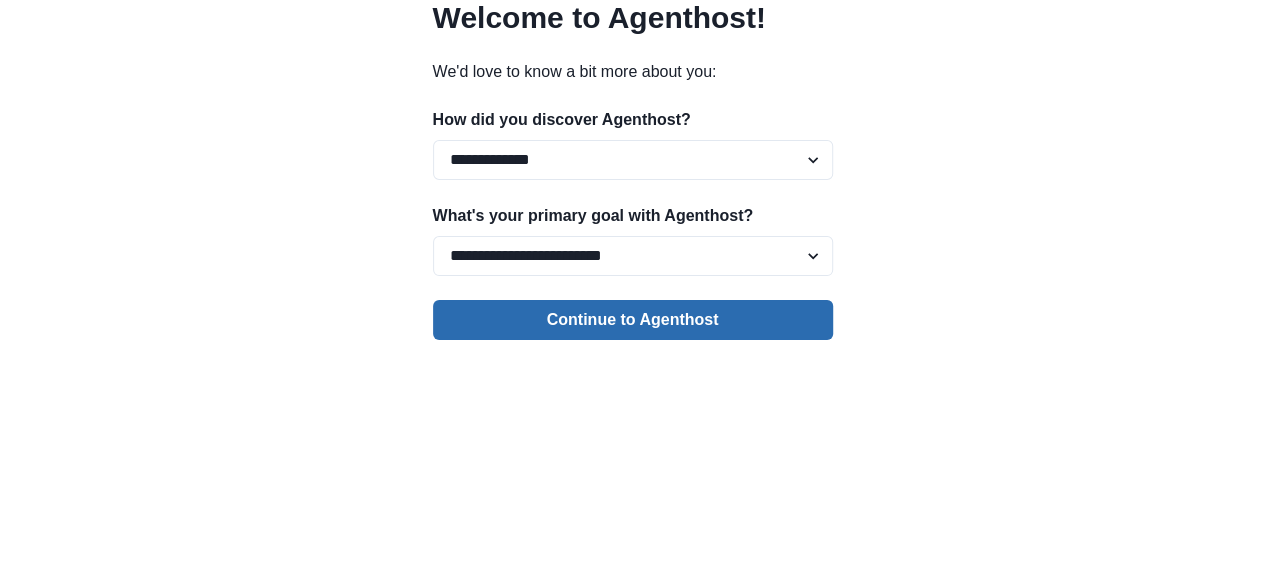 click on "Continue to Agenthost" at bounding box center (633, 320) 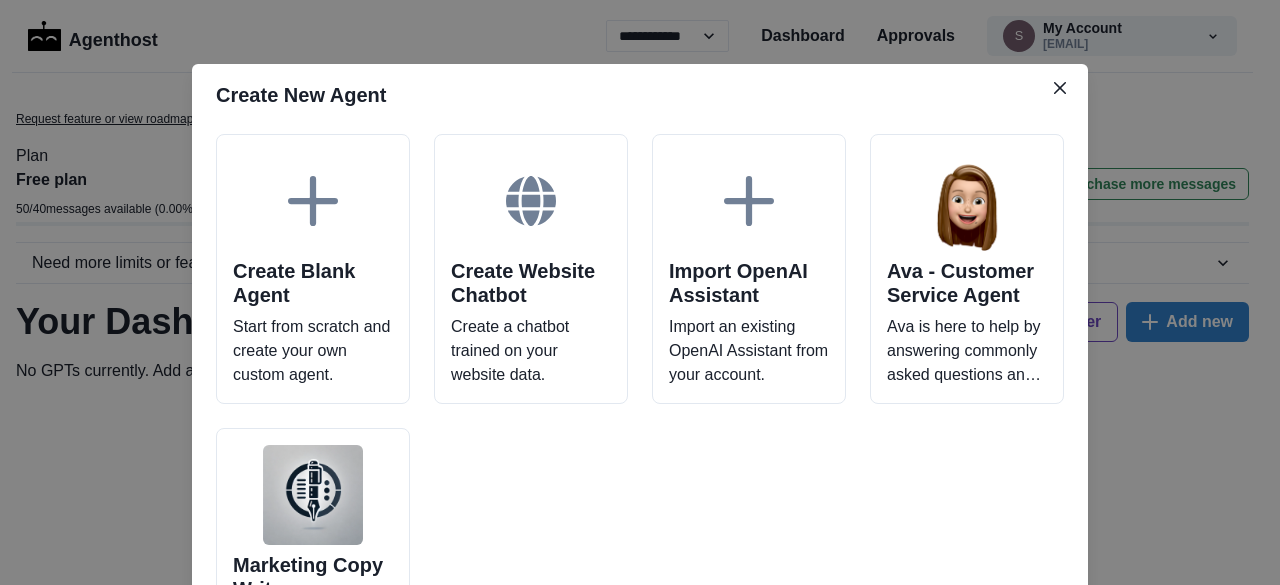 scroll, scrollTop: 0, scrollLeft: 0, axis: both 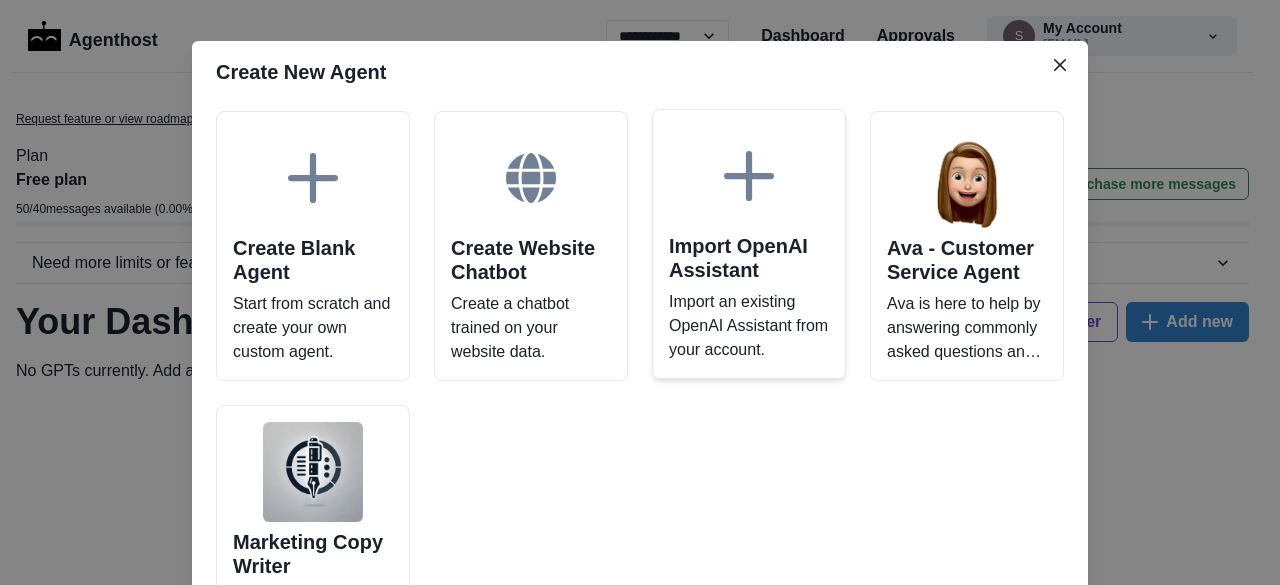 click on "Import an existing OpenAI Assistant from your account." at bounding box center (749, 326) 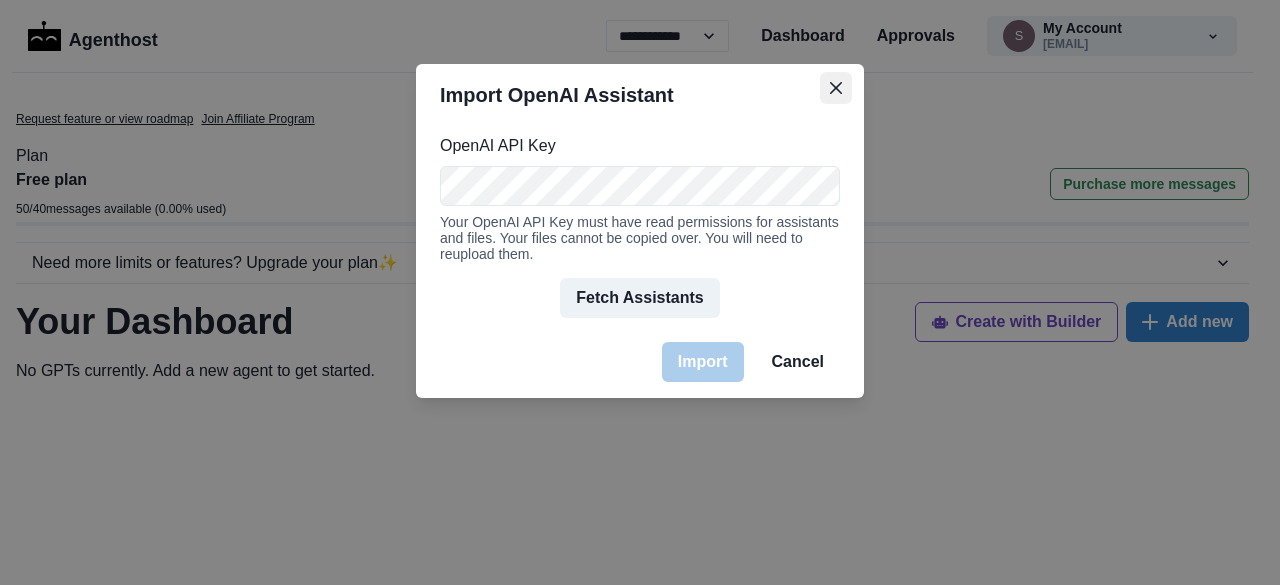 click 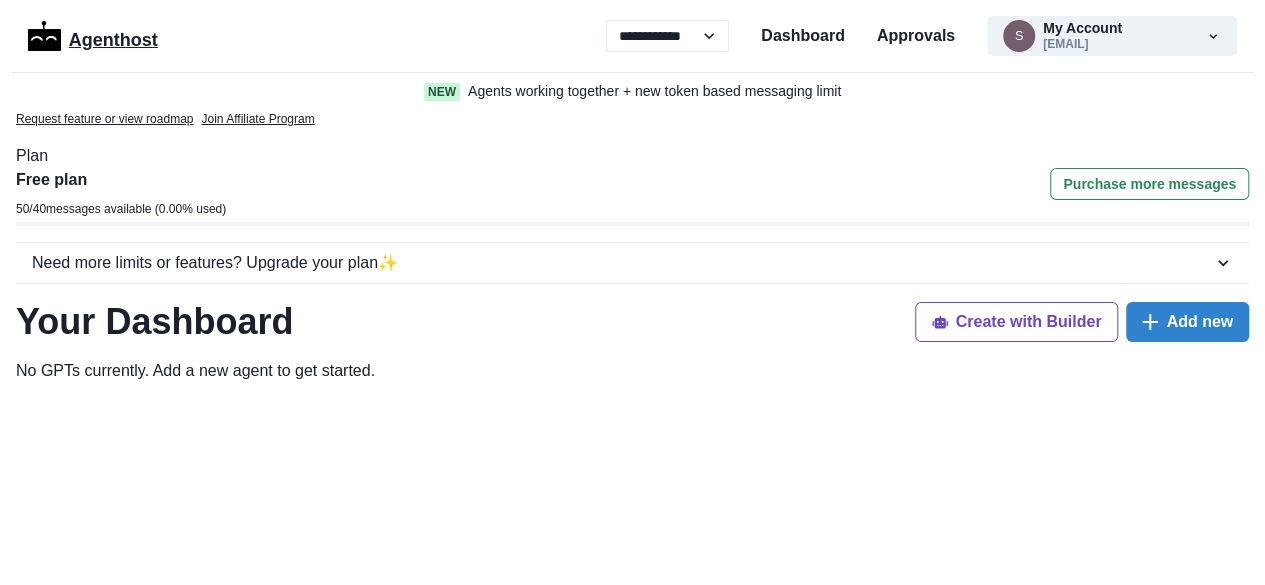 click on "**********" at bounding box center (632, 36) 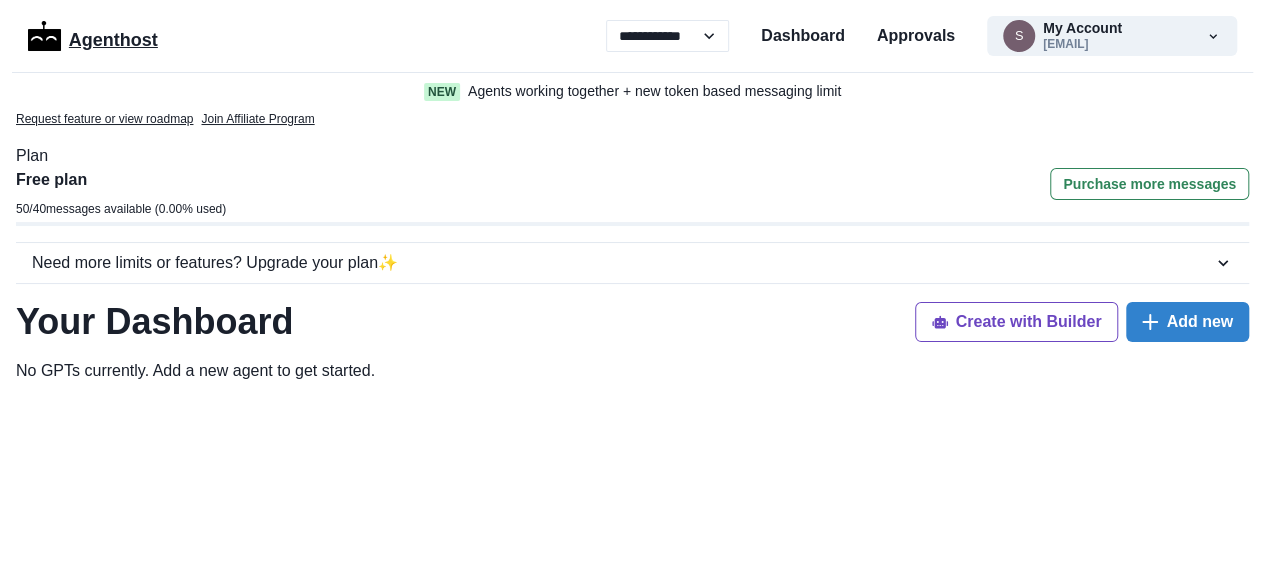 click on "Agenthost" at bounding box center [113, 36] 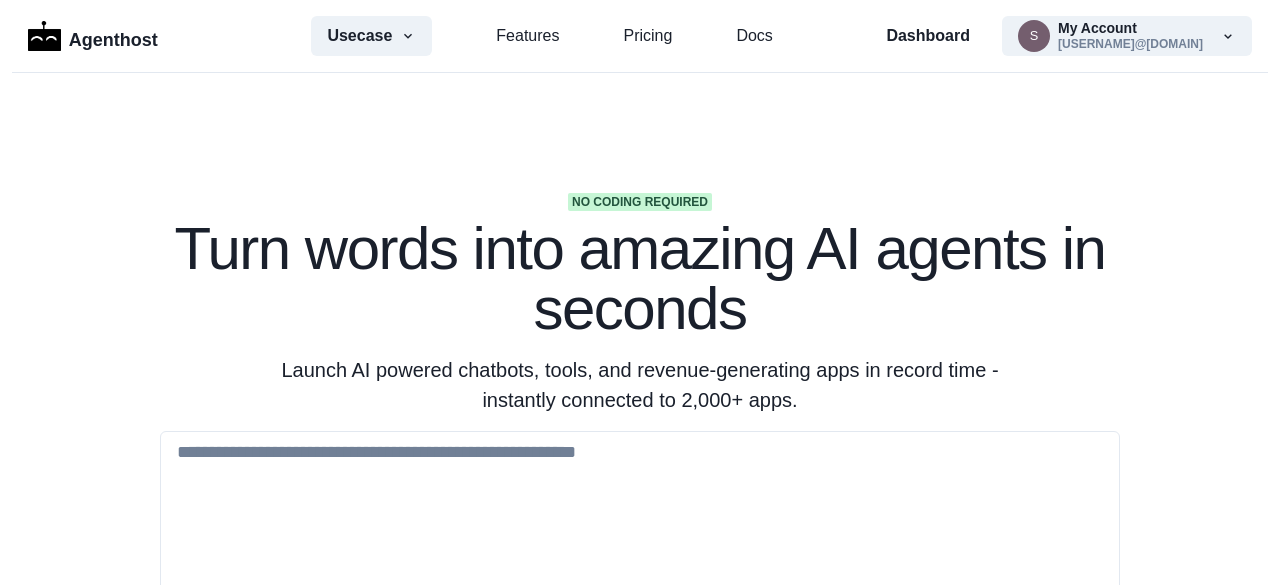 scroll, scrollTop: 0, scrollLeft: 0, axis: both 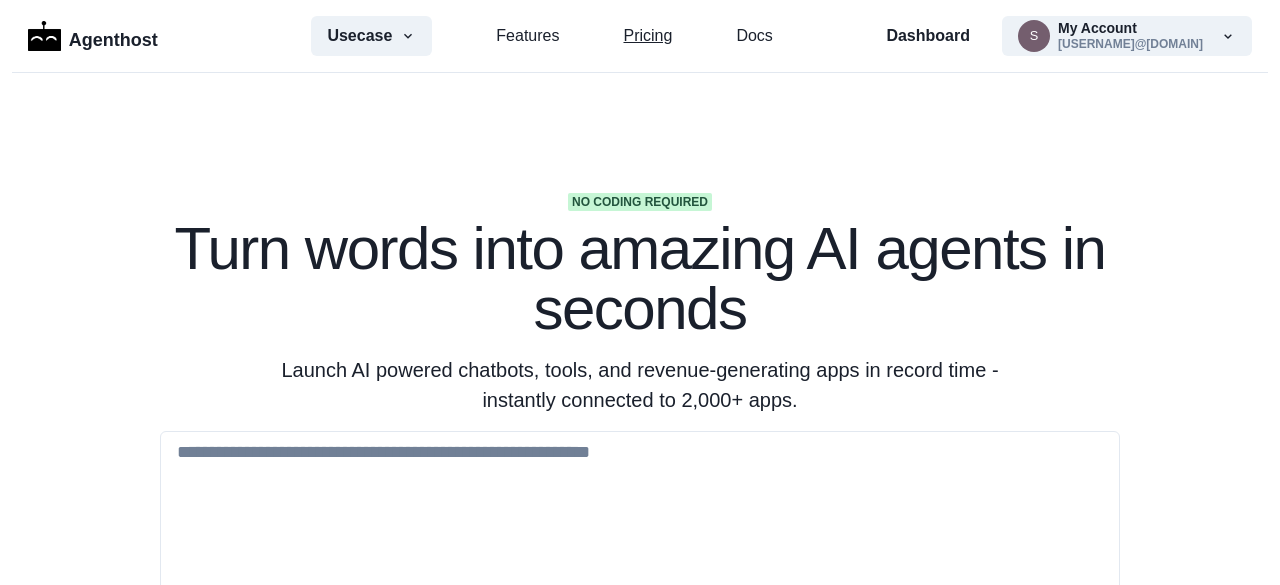 click on "Pricing" at bounding box center (647, 36) 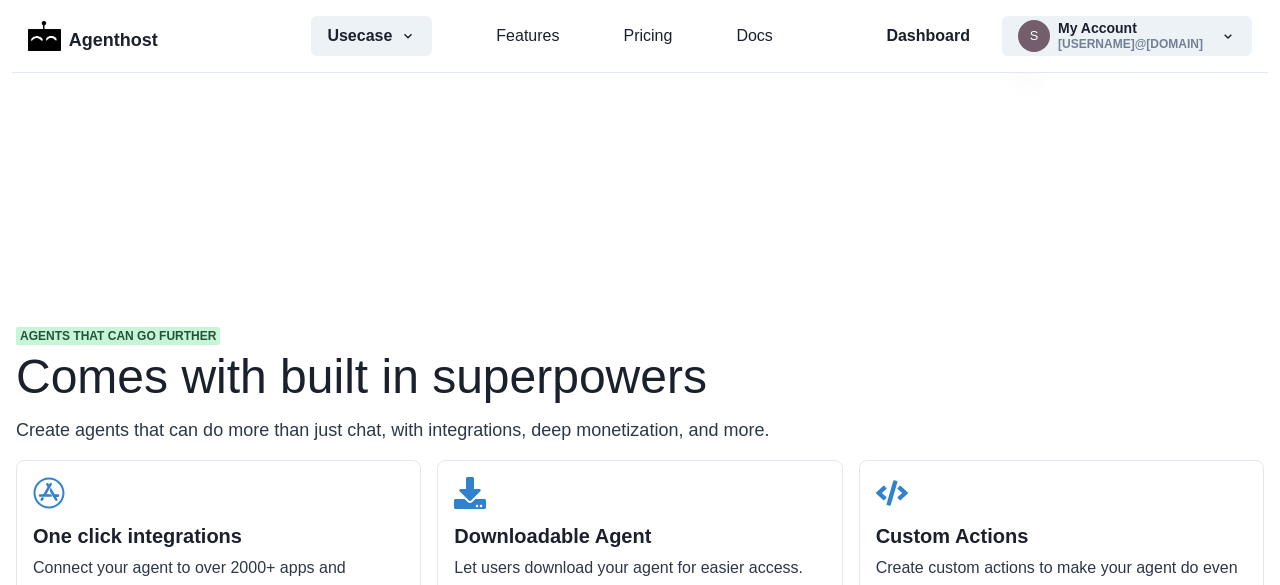 scroll, scrollTop: 1549, scrollLeft: 0, axis: vertical 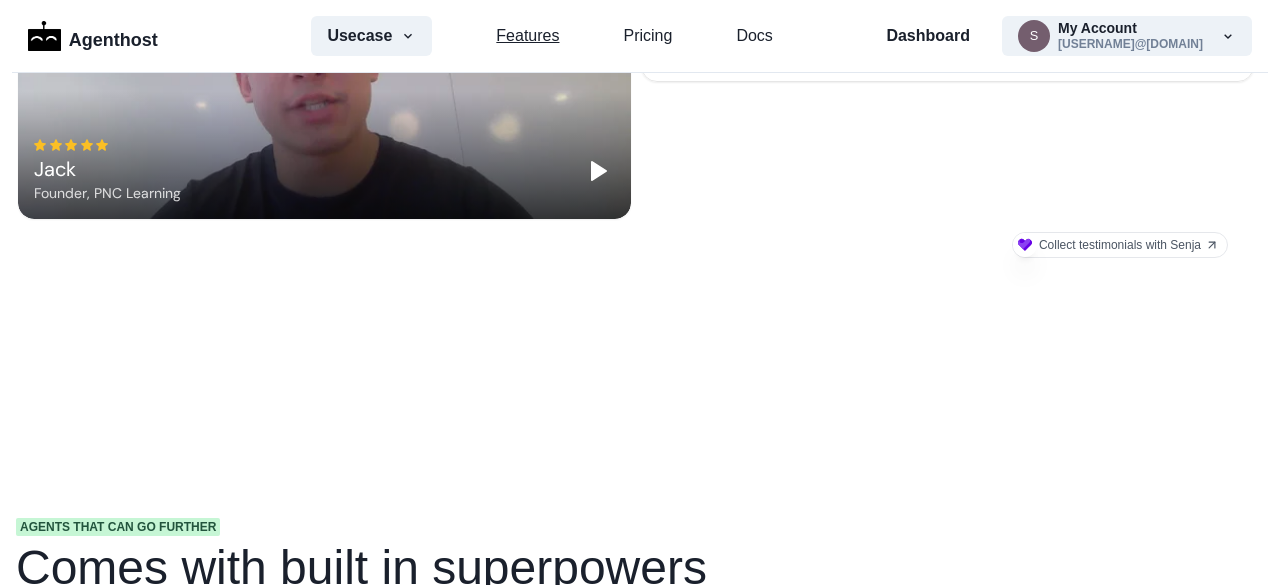 click on "Features" at bounding box center (527, 36) 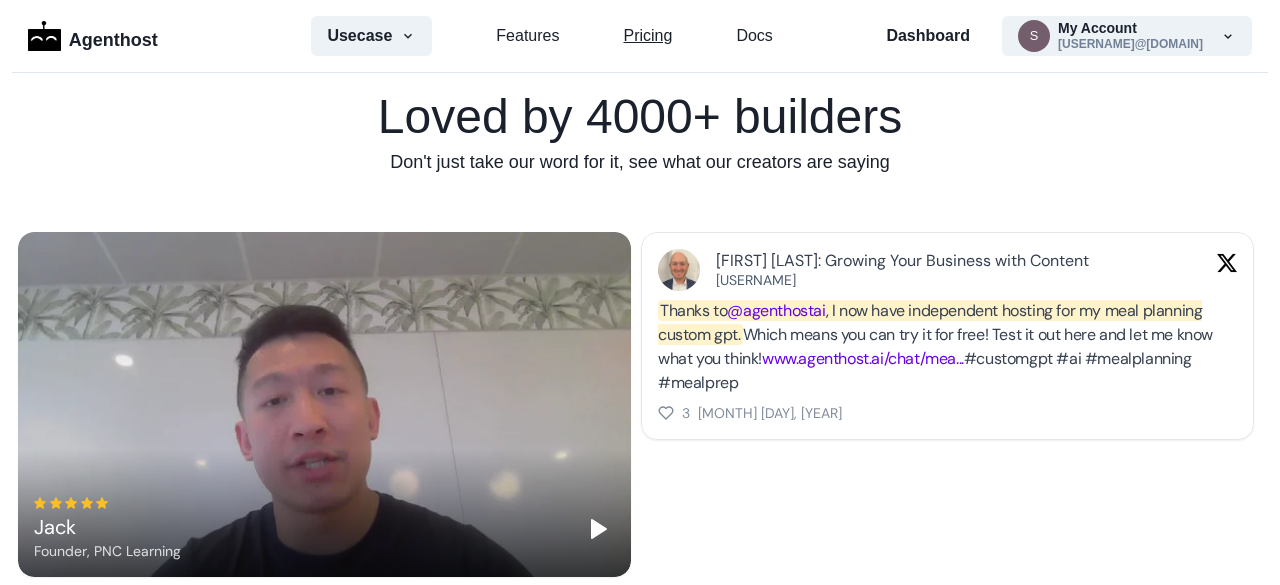 scroll, scrollTop: 1180, scrollLeft: 0, axis: vertical 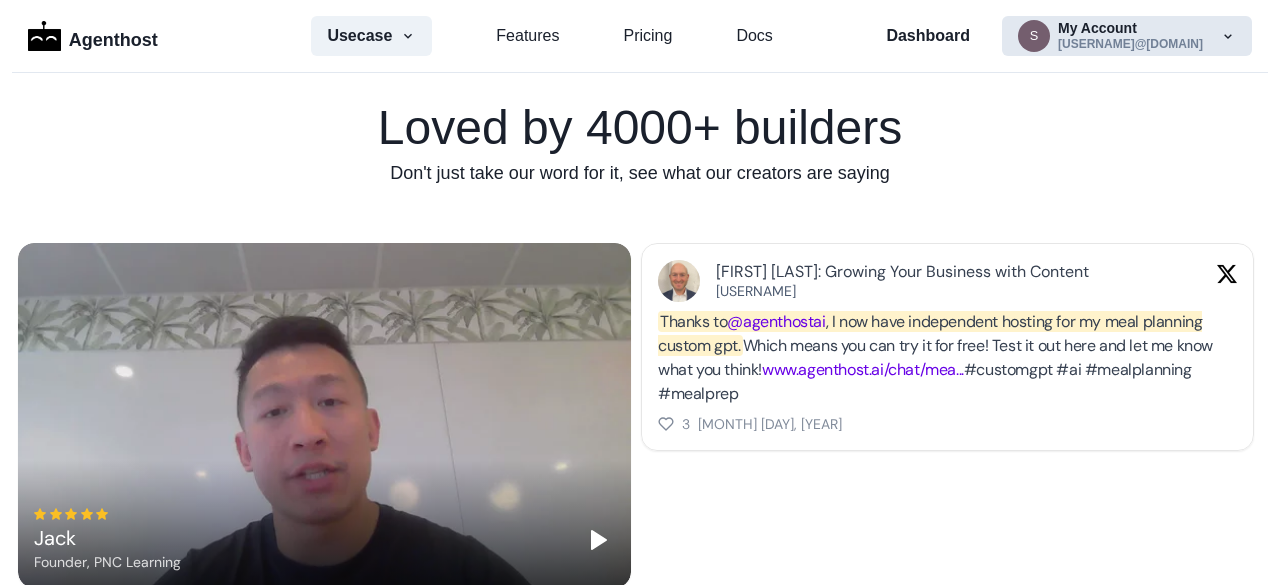 click on "s My Account sermconsulting@gma..." at bounding box center (1127, 36) 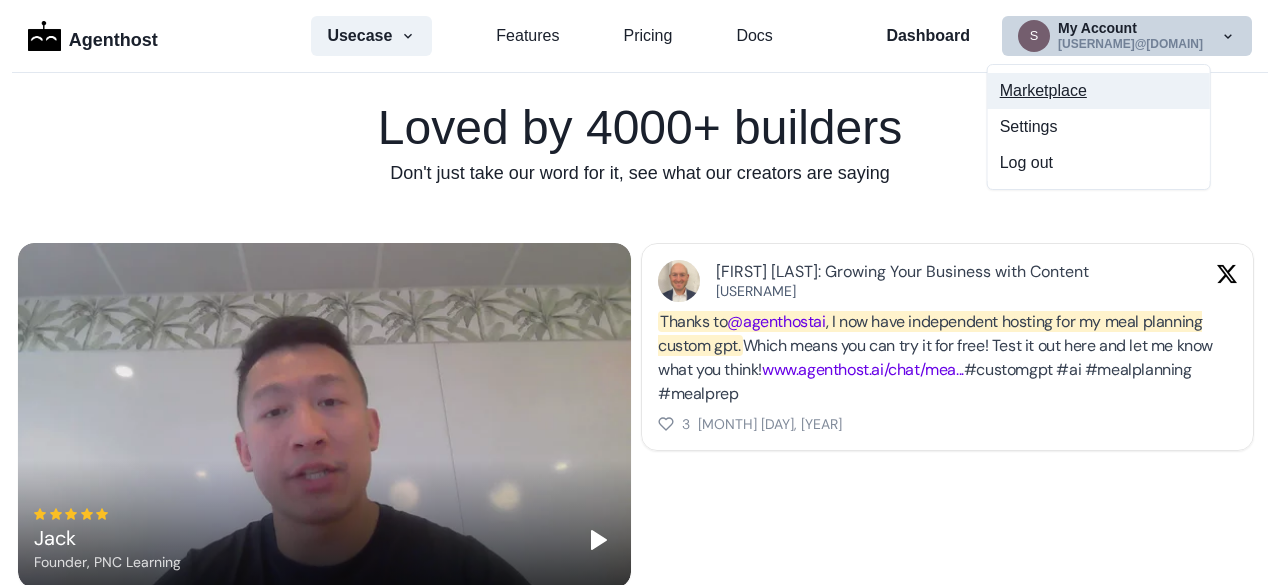 click on "Marketplace" at bounding box center [1099, 91] 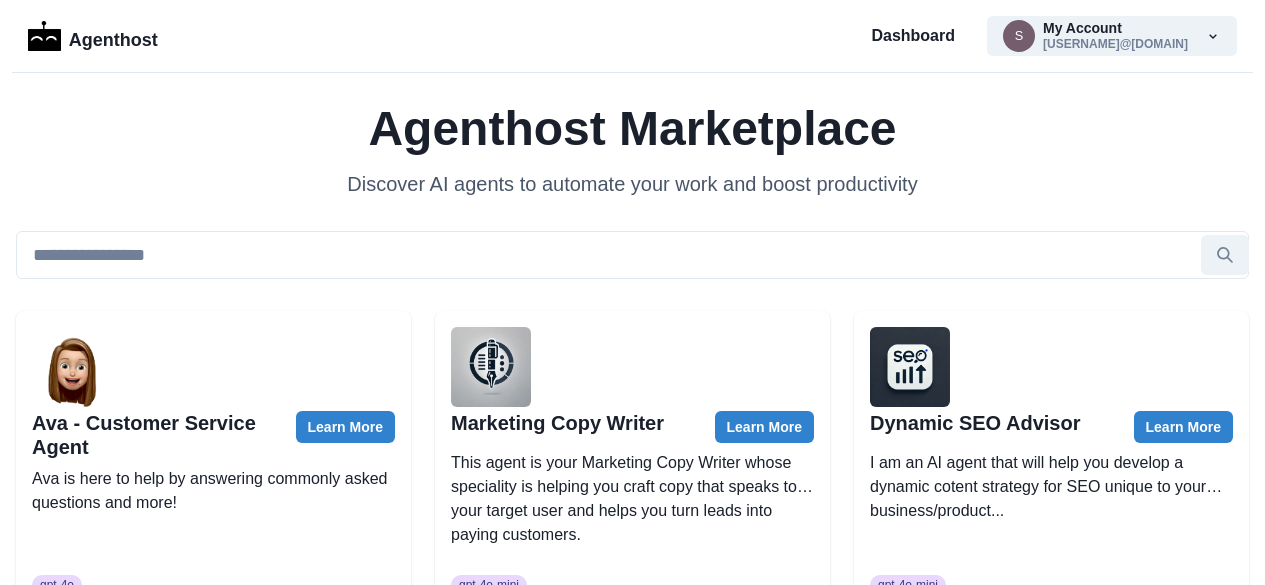 scroll, scrollTop: 0, scrollLeft: 0, axis: both 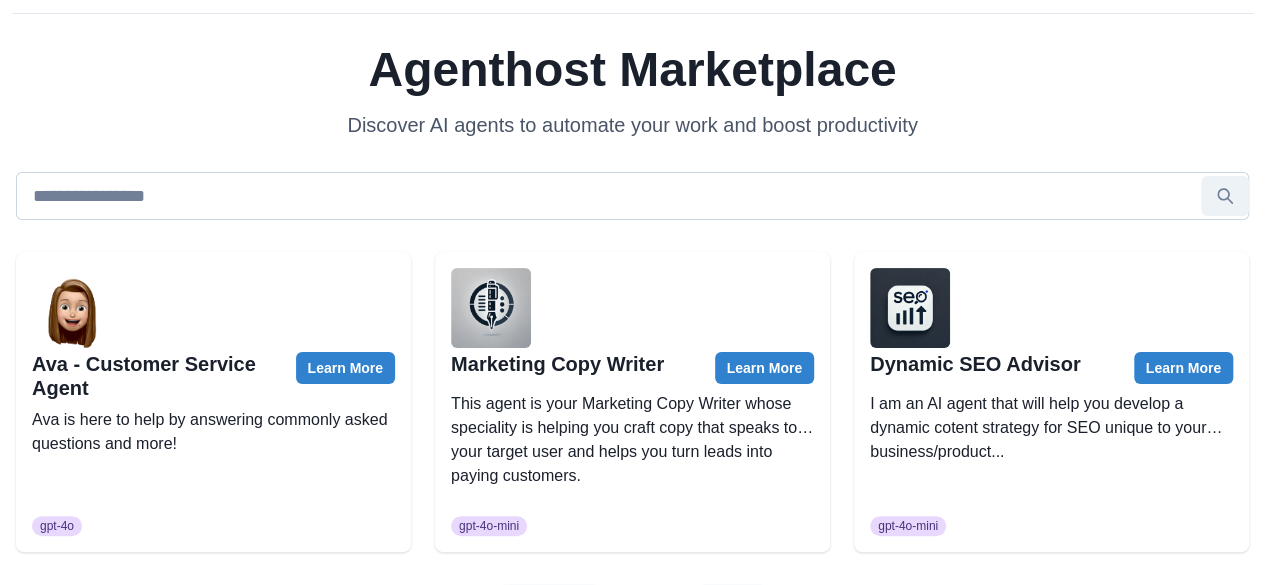click at bounding box center [632, 196] 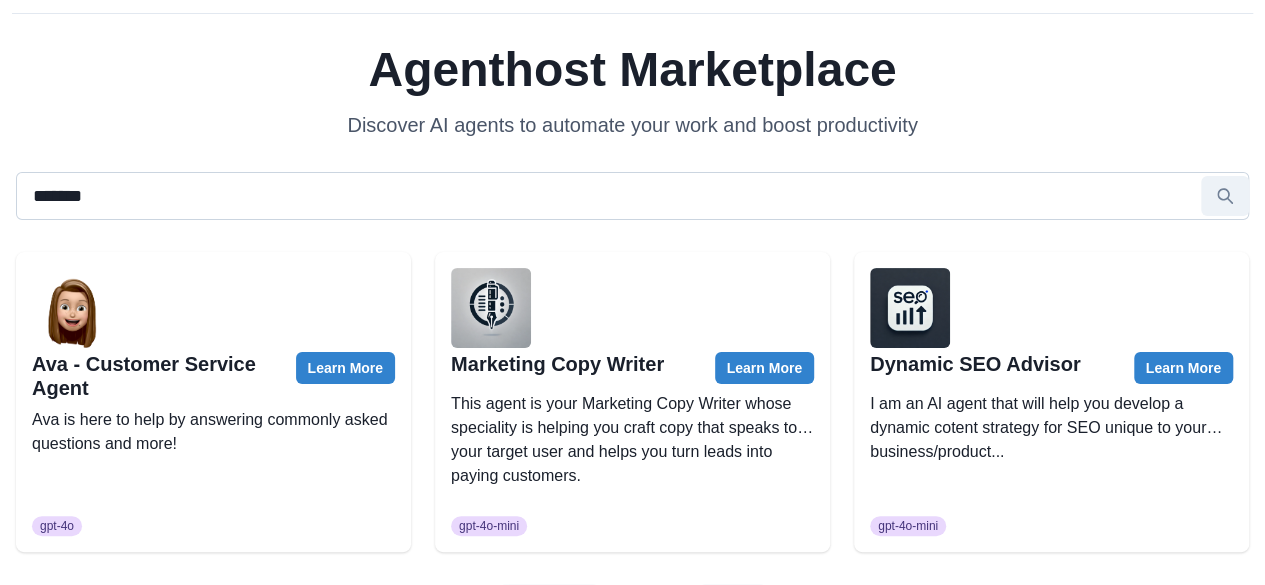 type on "*******" 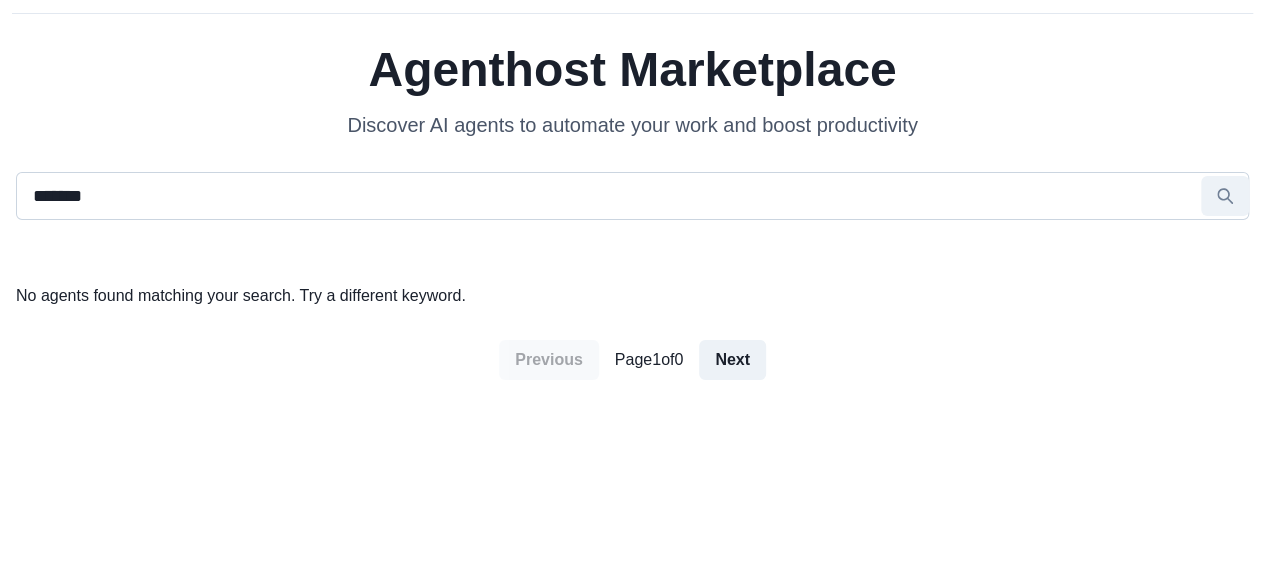 scroll, scrollTop: 0, scrollLeft: 0, axis: both 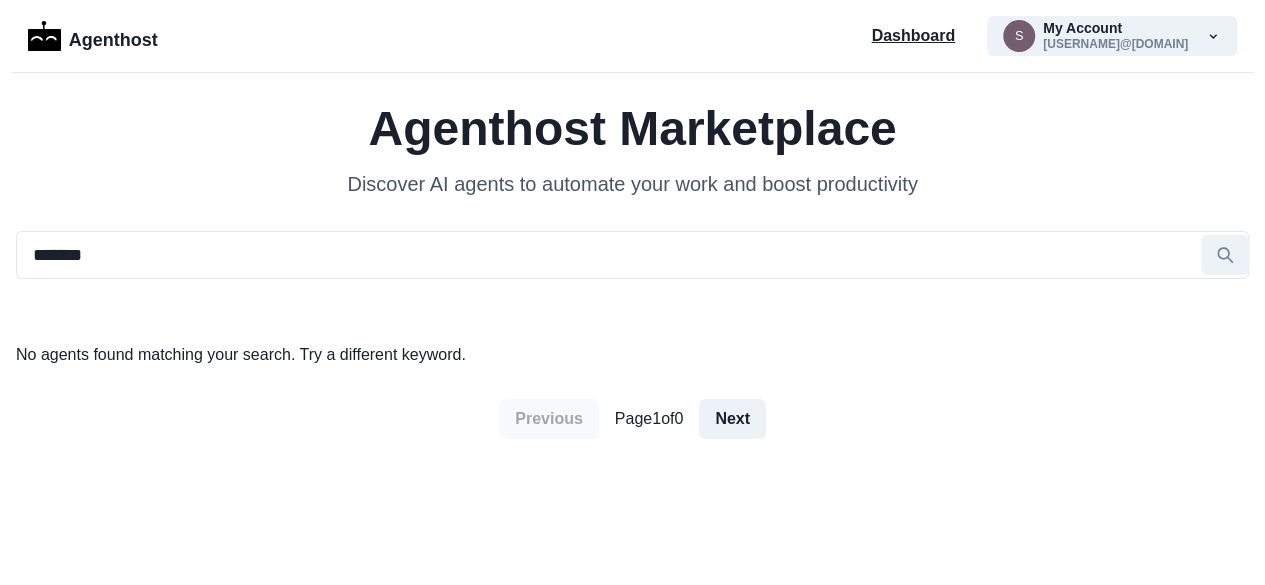 click on "Dashboard" at bounding box center (913, 36) 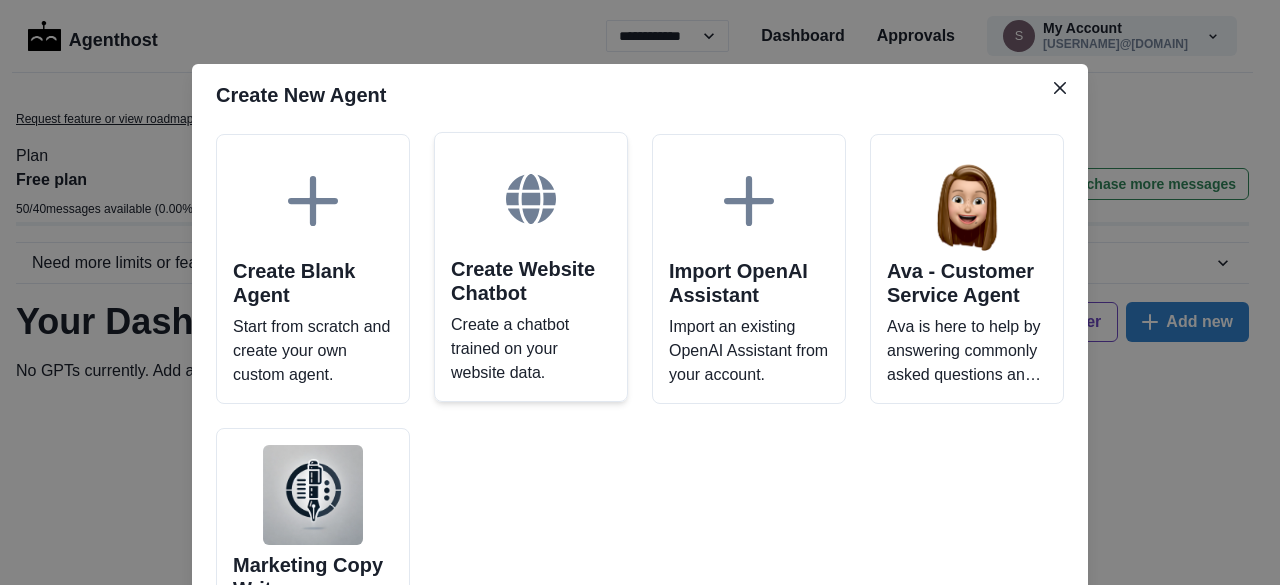 scroll, scrollTop: 0, scrollLeft: 0, axis: both 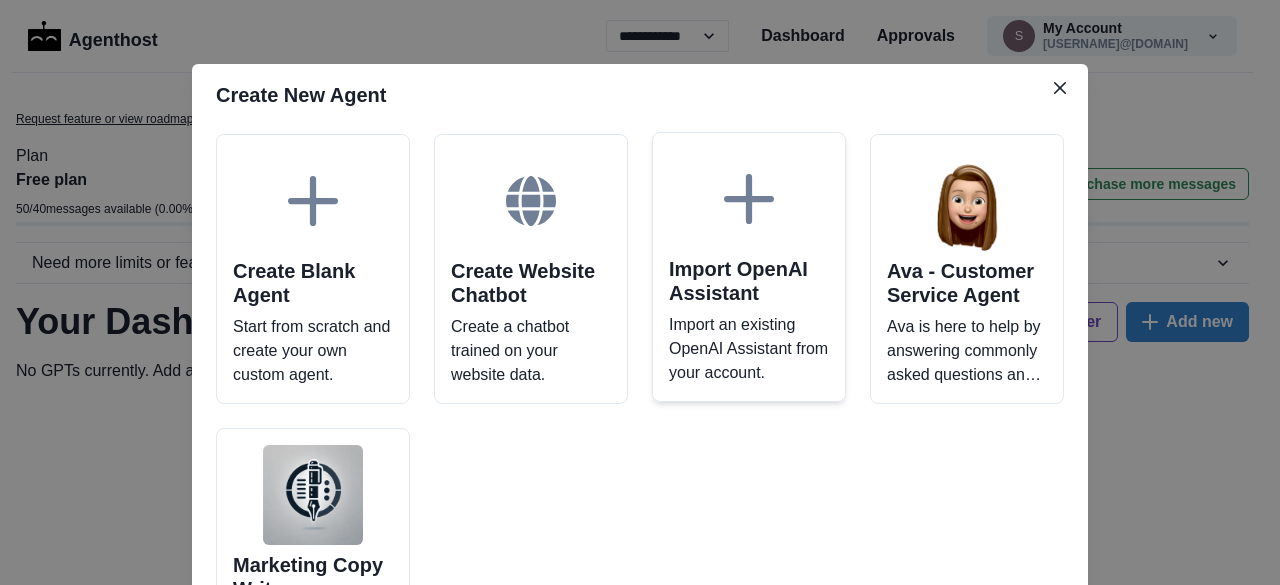 click on "Import an existing OpenAI Assistant from your account." at bounding box center [749, 349] 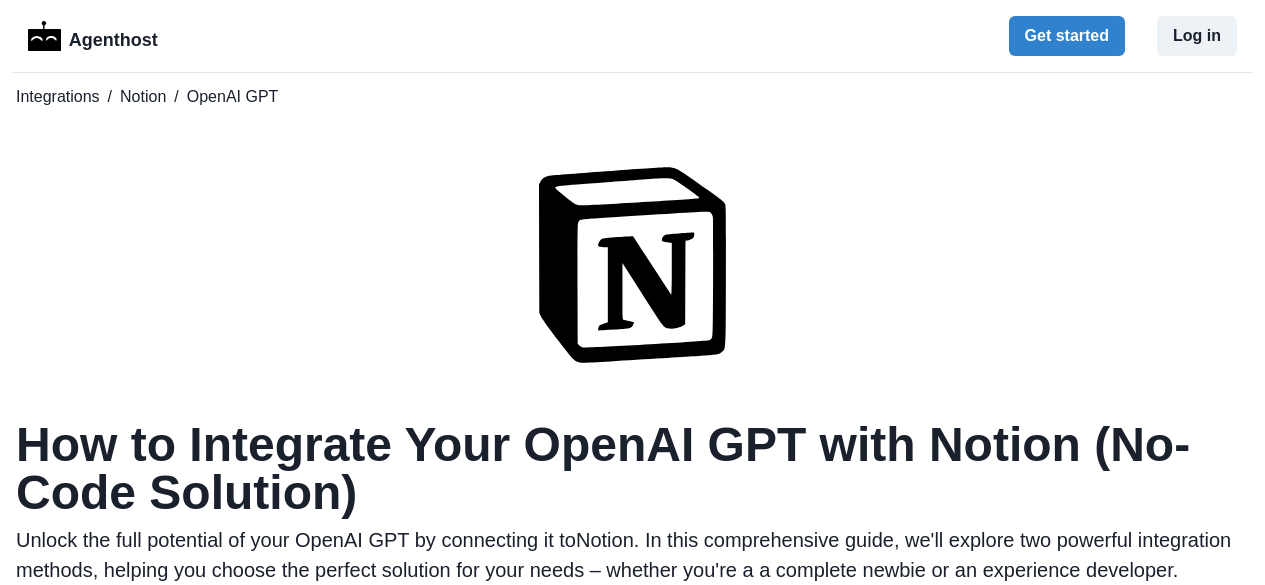 scroll, scrollTop: 0, scrollLeft: 0, axis: both 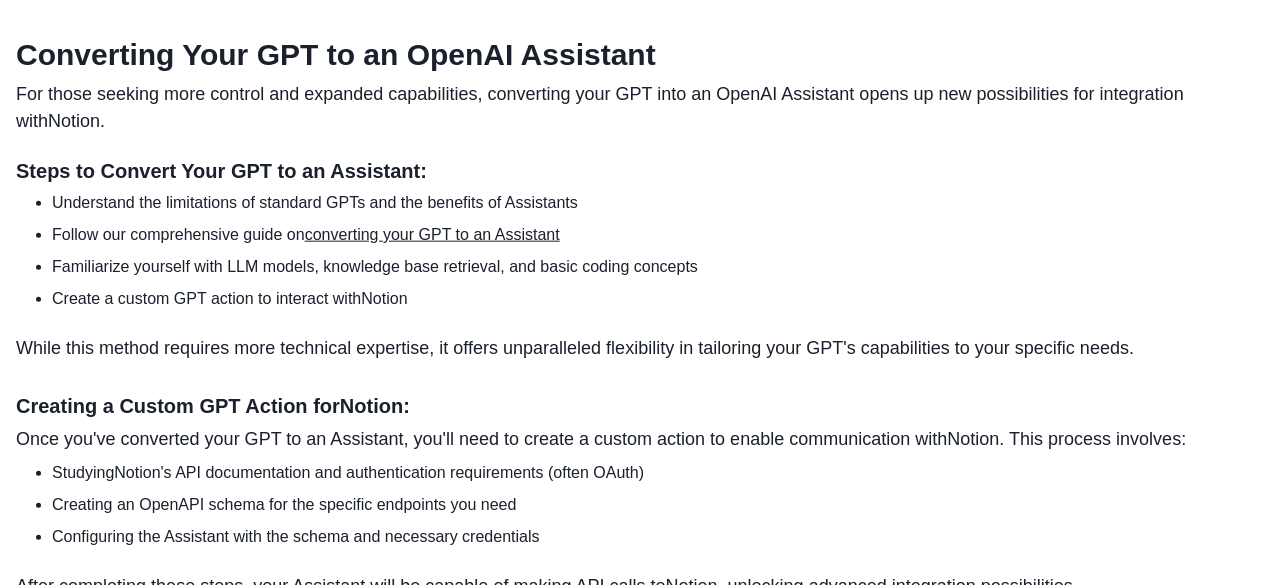 click on "converting your GPT to an Assistant" at bounding box center [432, 234] 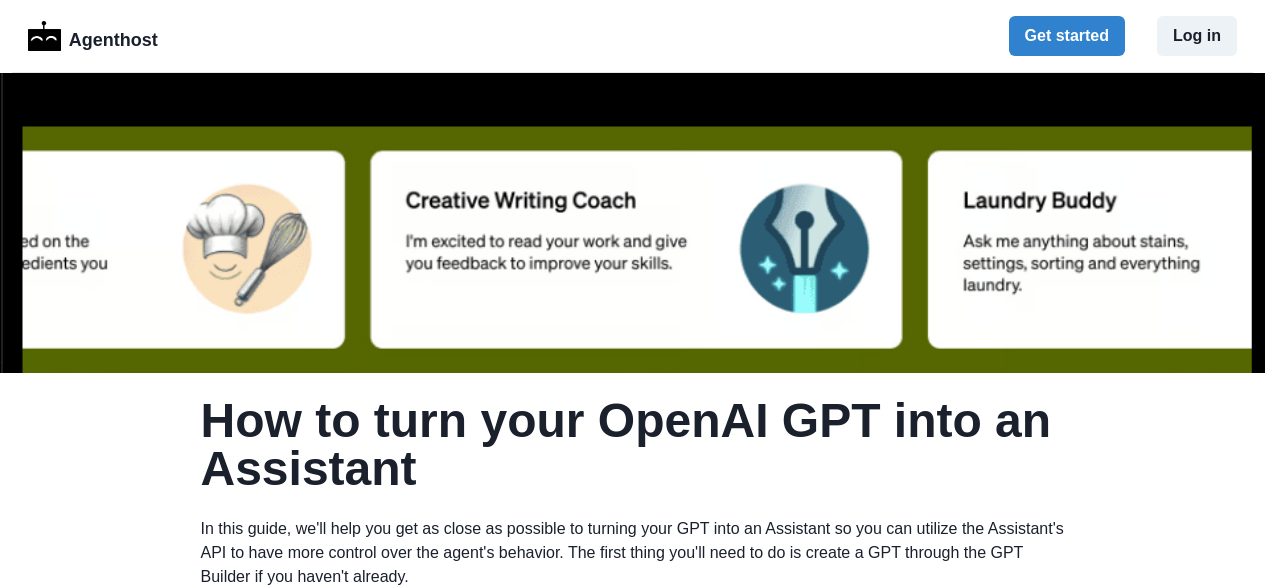 scroll, scrollTop: 0, scrollLeft: 0, axis: both 